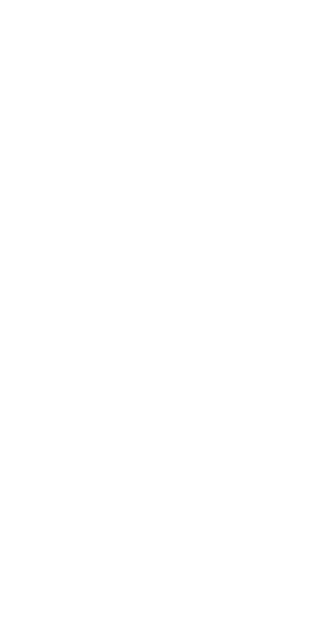 scroll, scrollTop: 0, scrollLeft: 0, axis: both 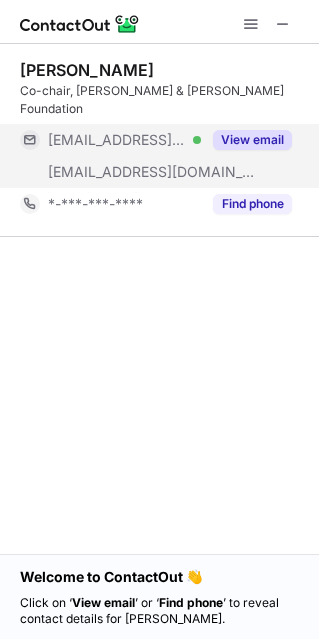 click on "View email" at bounding box center [252, 140] 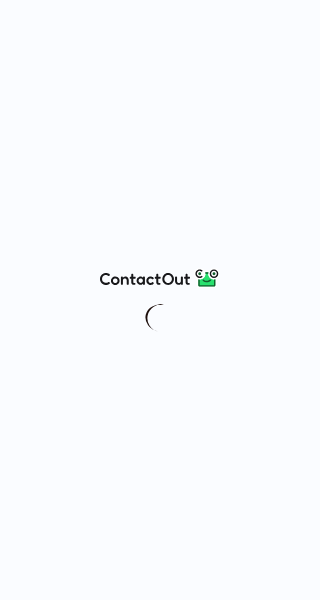 scroll, scrollTop: 0, scrollLeft: 0, axis: both 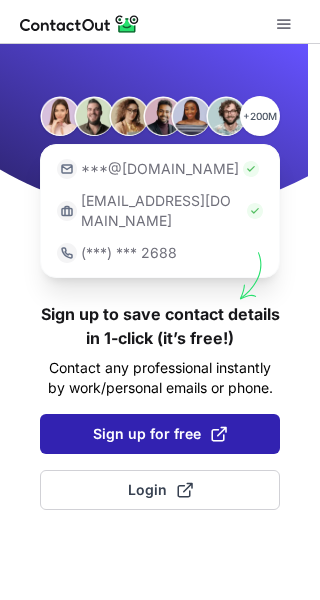 click on "Sign up for free" at bounding box center [160, 434] 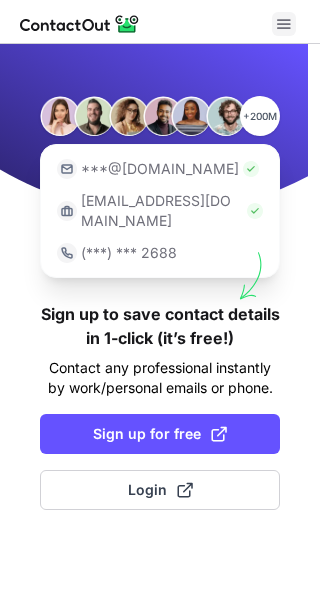 click at bounding box center [284, 24] 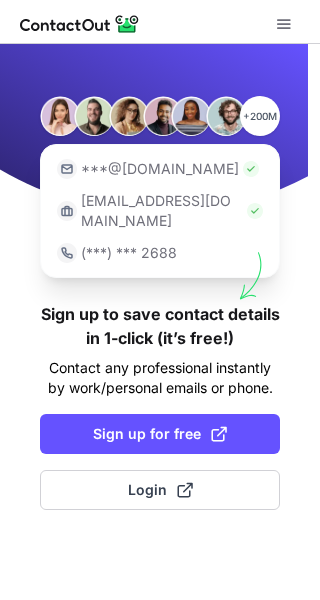 scroll, scrollTop: 0, scrollLeft: 0, axis: both 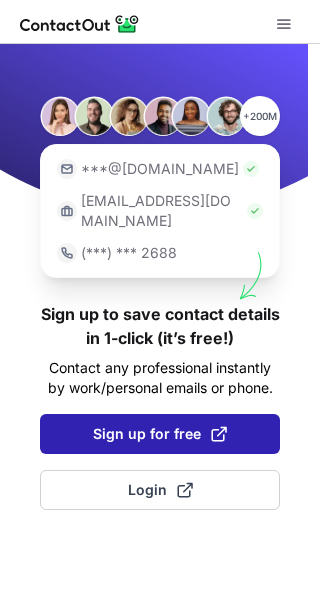 click on "Sign up for free" at bounding box center (160, 434) 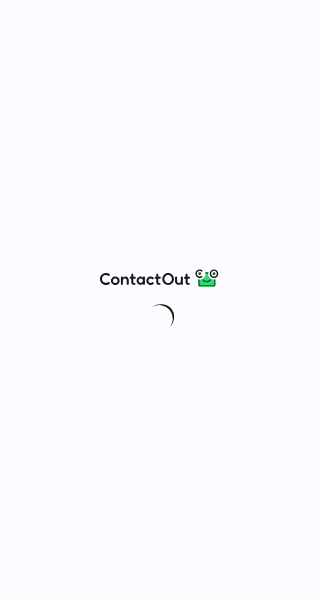 scroll, scrollTop: 0, scrollLeft: 0, axis: both 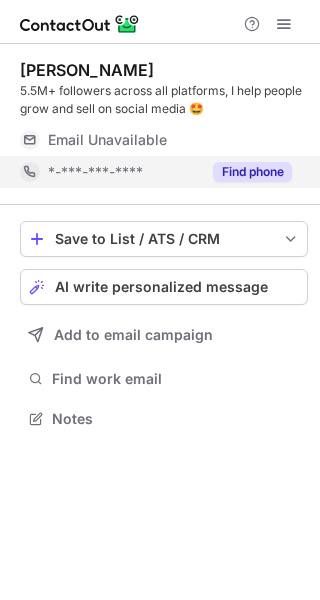 click on "Find phone" at bounding box center (252, 172) 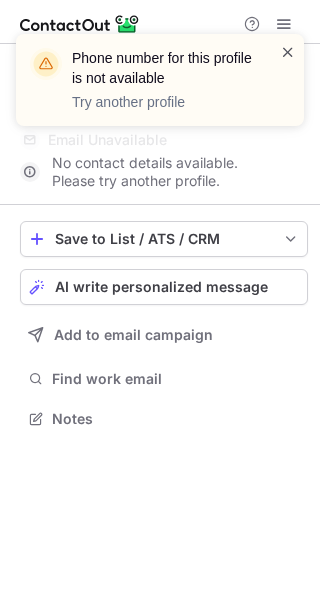 click at bounding box center (288, 52) 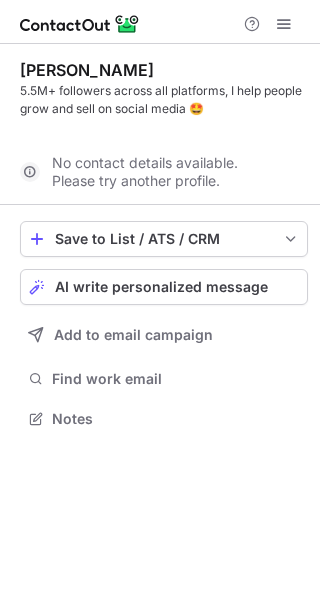 scroll, scrollTop: 372, scrollLeft: 320, axis: both 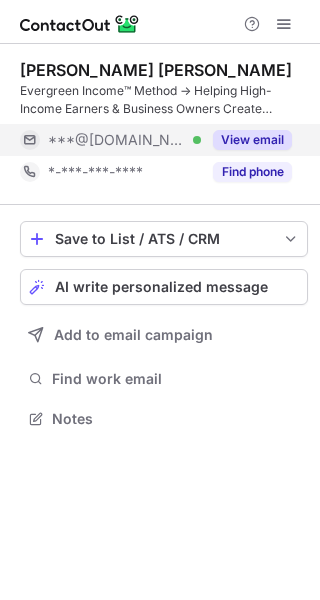 click on "View email" at bounding box center (252, 140) 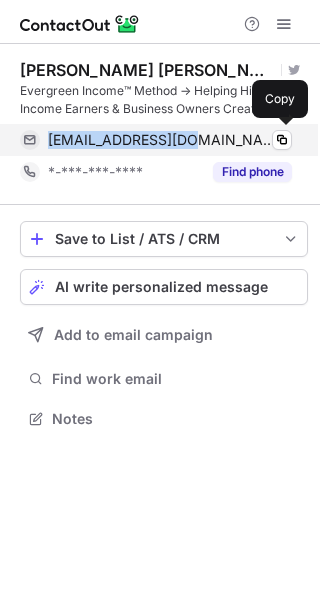 drag, startPoint x: 71, startPoint y: 140, endPoint x: 183, endPoint y: 138, distance: 112.01785 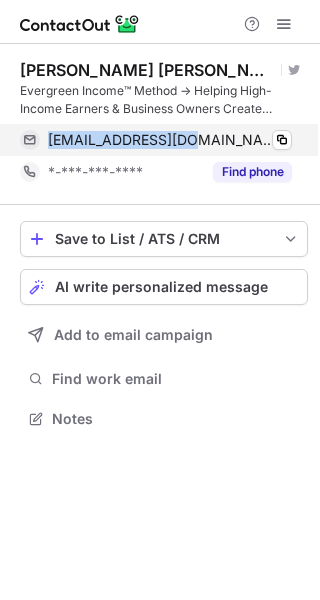 copy on "toolsoup@gmail.com" 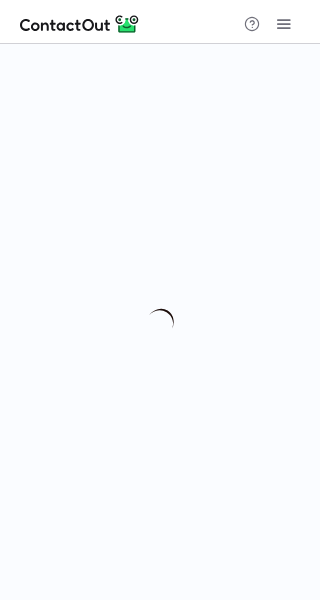 scroll, scrollTop: 0, scrollLeft: 0, axis: both 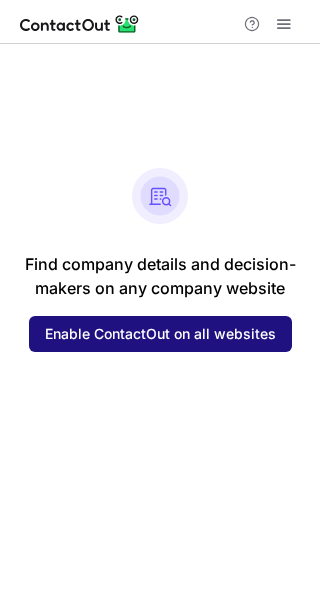 click on "Enable ContactOut on all websites" at bounding box center (160, 334) 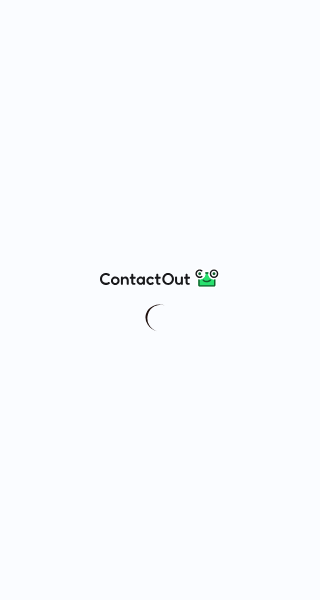 scroll, scrollTop: 0, scrollLeft: 0, axis: both 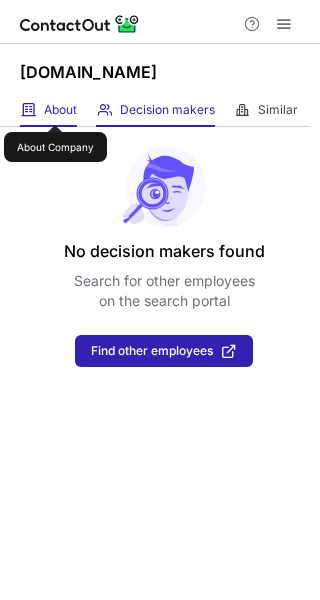 click on "About" at bounding box center [60, 110] 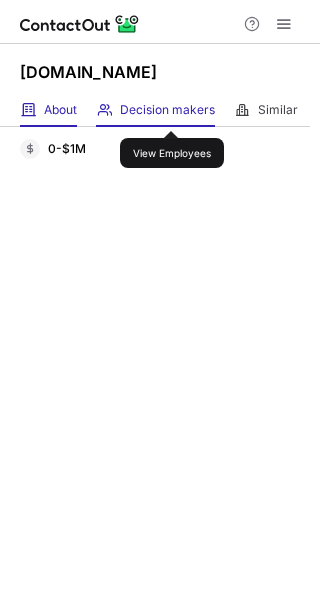 click on "Decision makers" at bounding box center (167, 110) 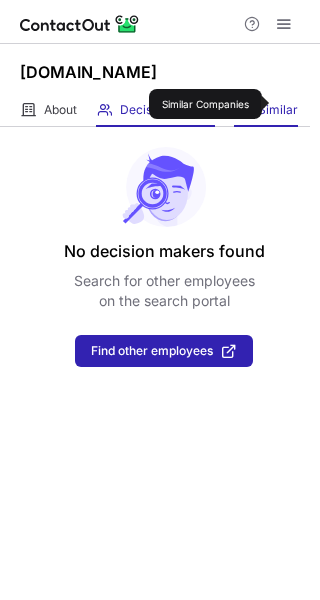 click on "Similar" at bounding box center (278, 110) 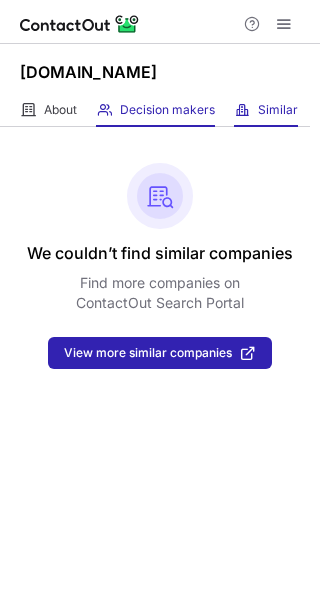 click on "Decision makers View Employees" at bounding box center (155, 110) 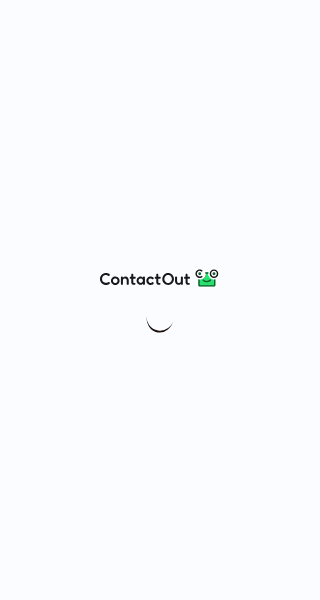 scroll, scrollTop: 0, scrollLeft: 0, axis: both 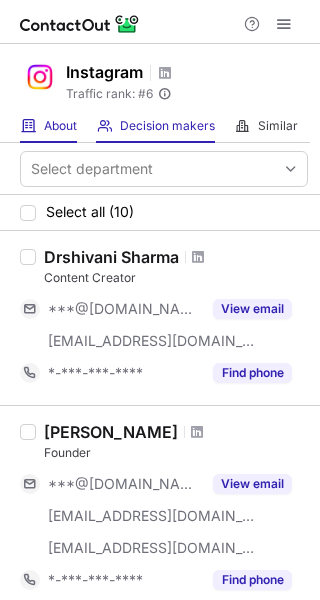 click on "About About Company" at bounding box center (48, 126) 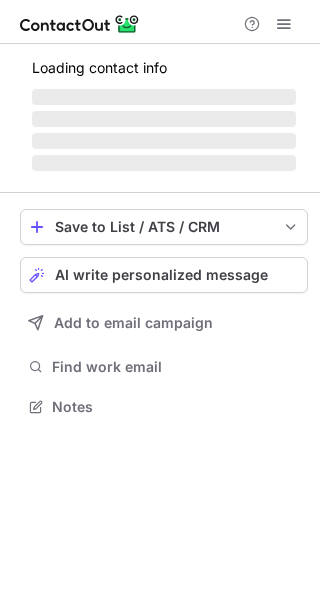 scroll, scrollTop: 0, scrollLeft: 0, axis: both 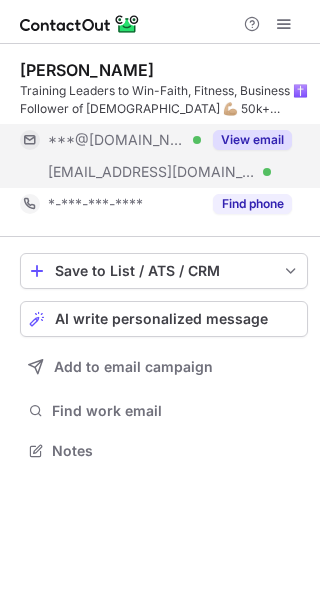 click on "View email" at bounding box center (252, 140) 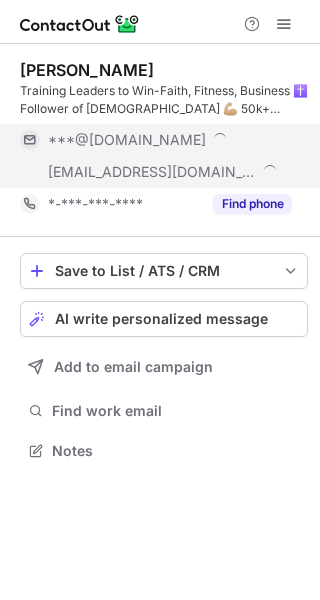scroll, scrollTop: 10, scrollLeft: 10, axis: both 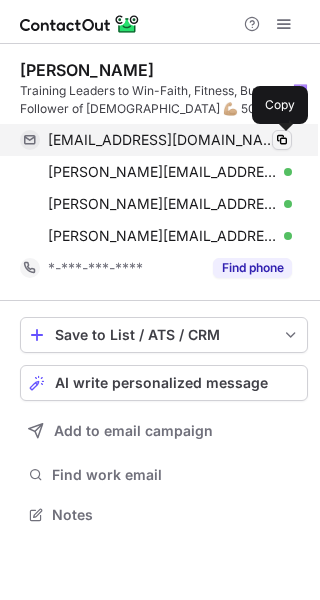 click at bounding box center (282, 140) 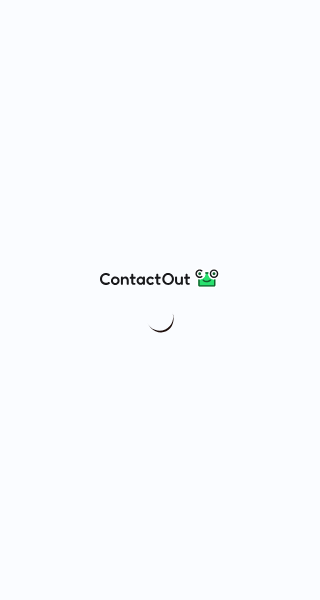 scroll, scrollTop: 0, scrollLeft: 0, axis: both 